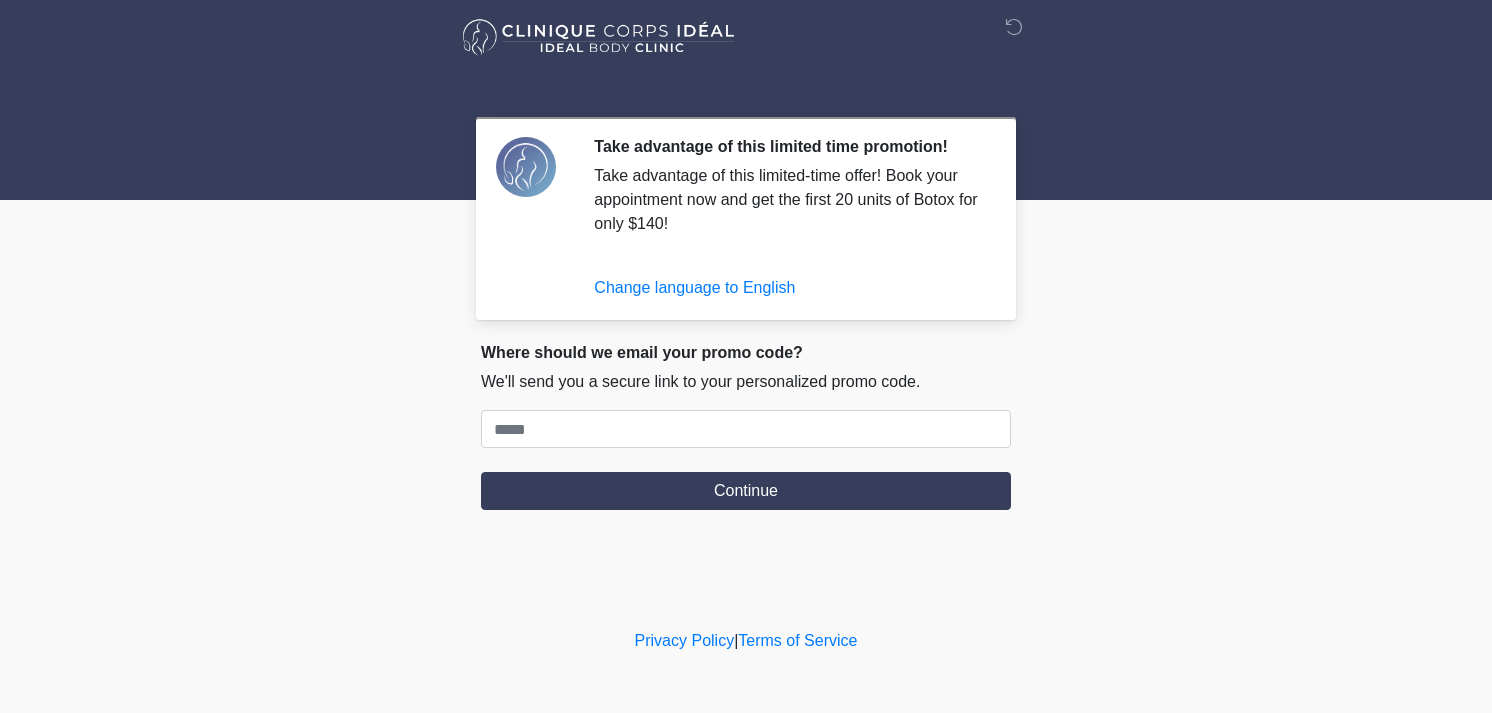 scroll, scrollTop: 0, scrollLeft: 0, axis: both 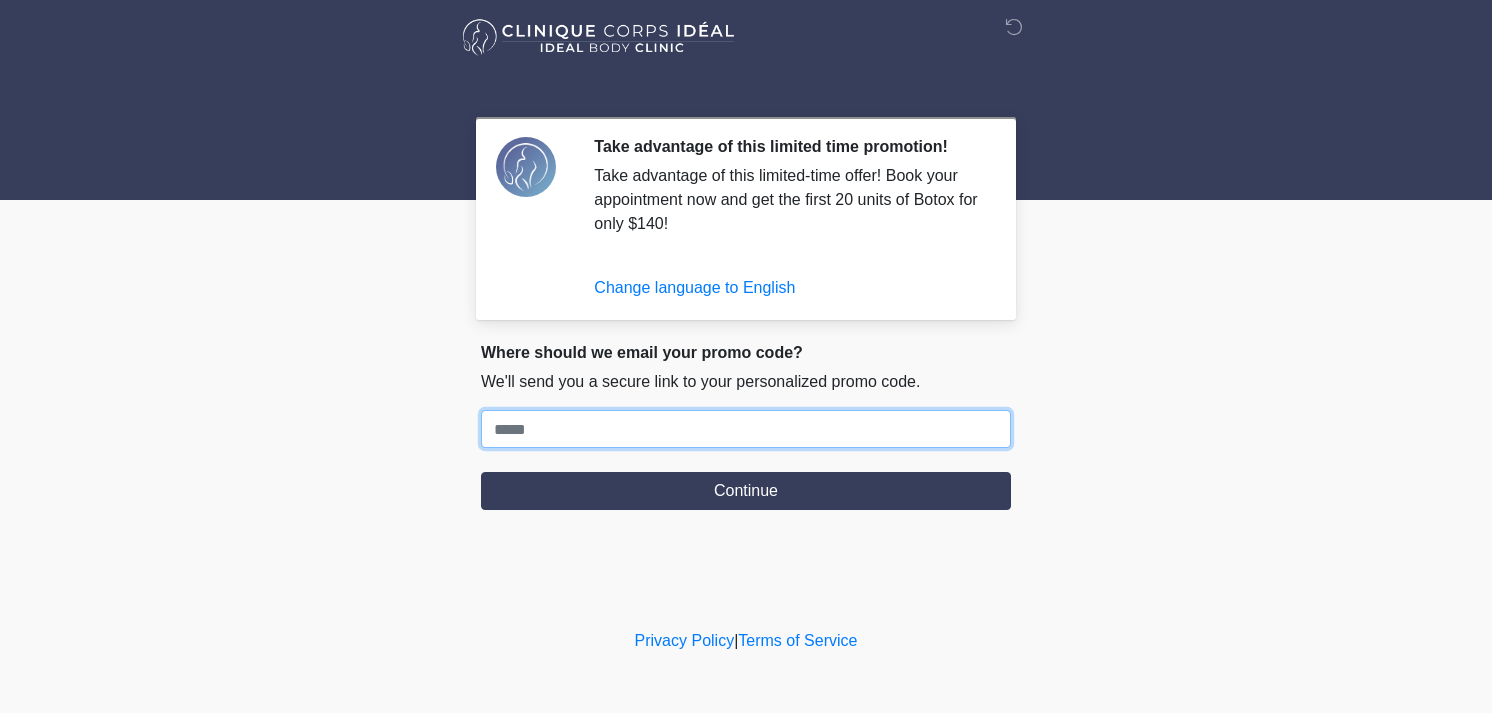 click on "Where should we email your response template?" at bounding box center [746, 429] 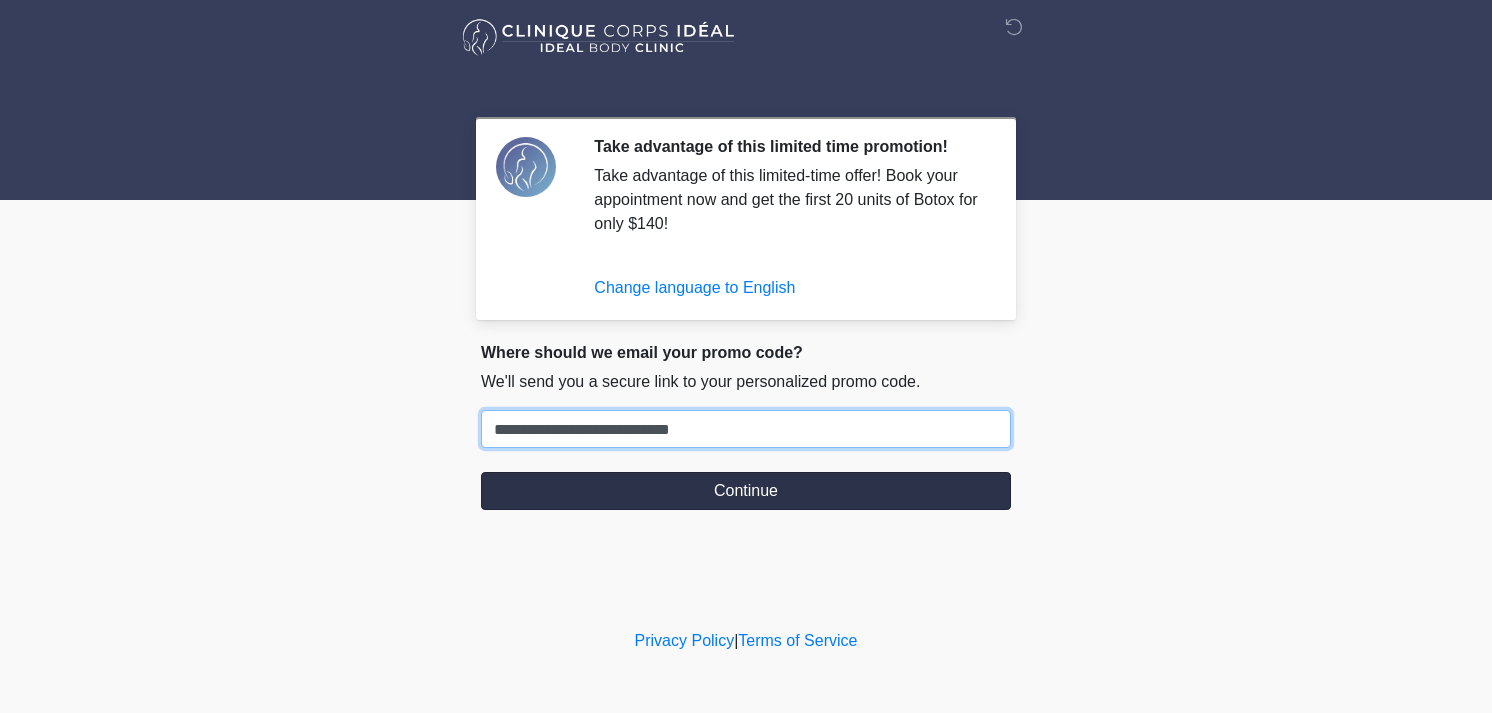type on "**********" 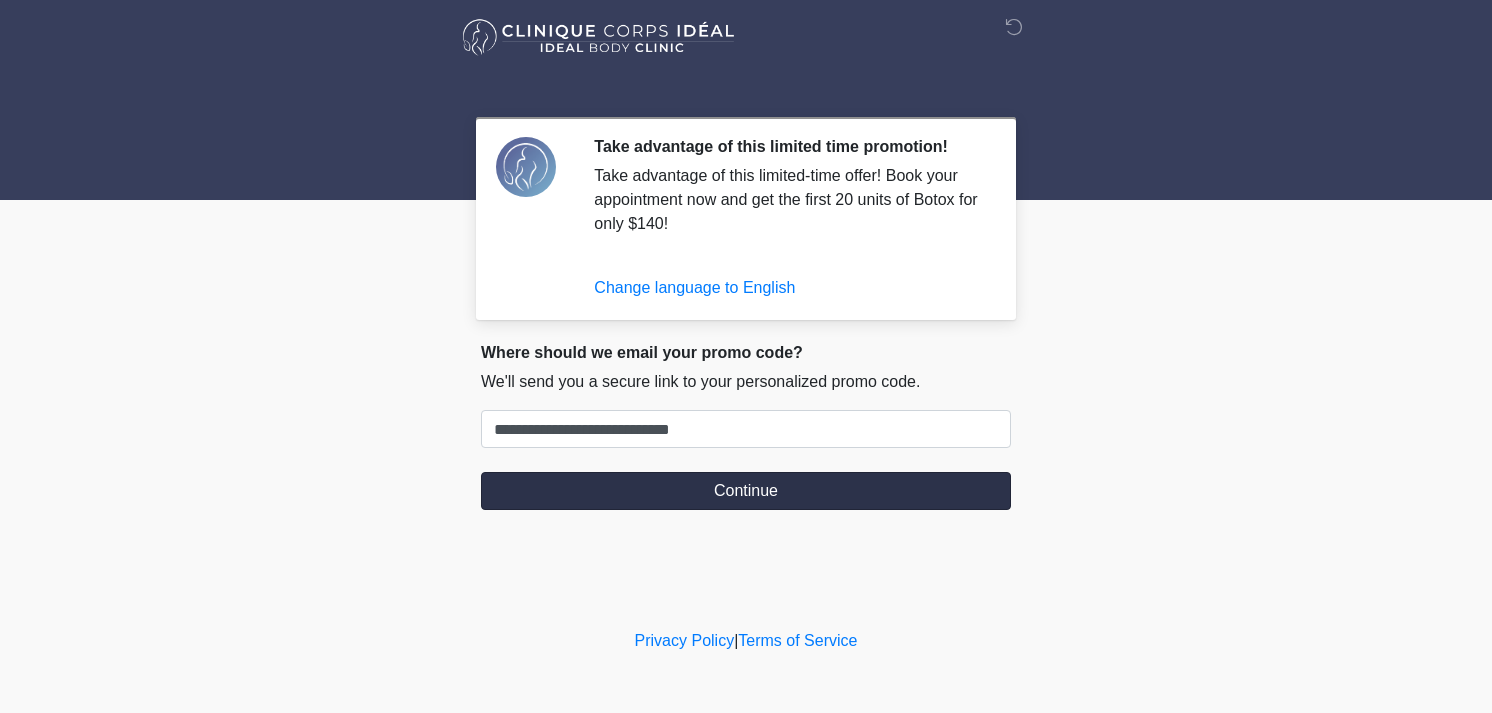 click on "Continue" at bounding box center (746, 491) 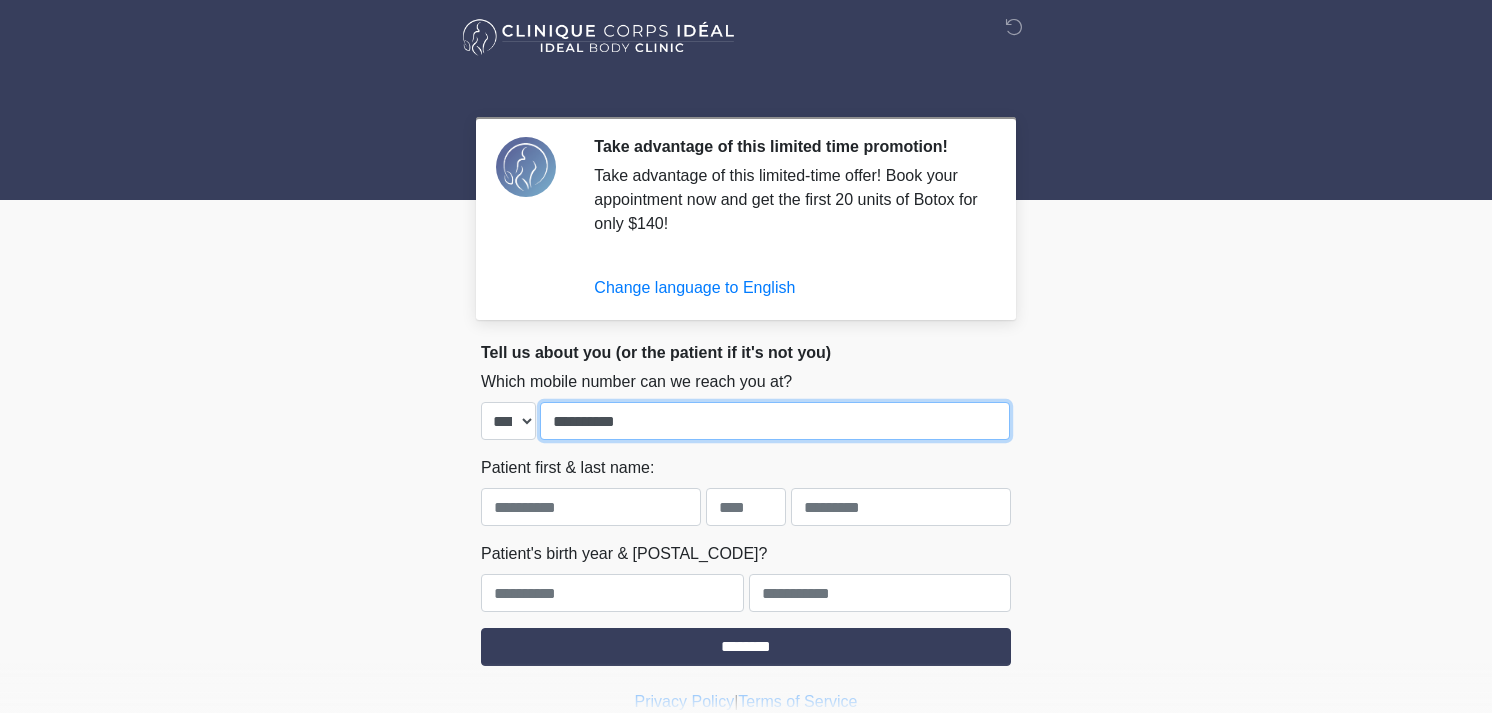 type on "**********" 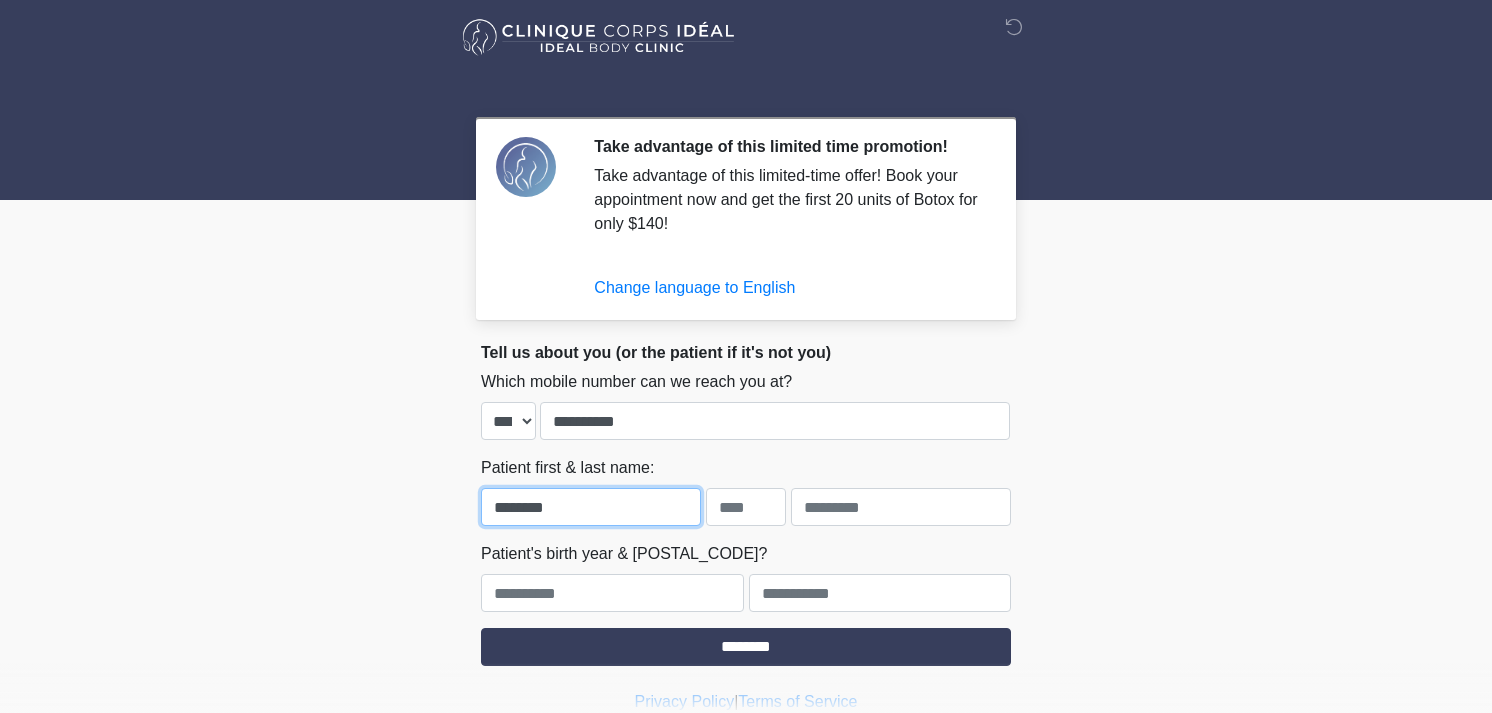 type on "********" 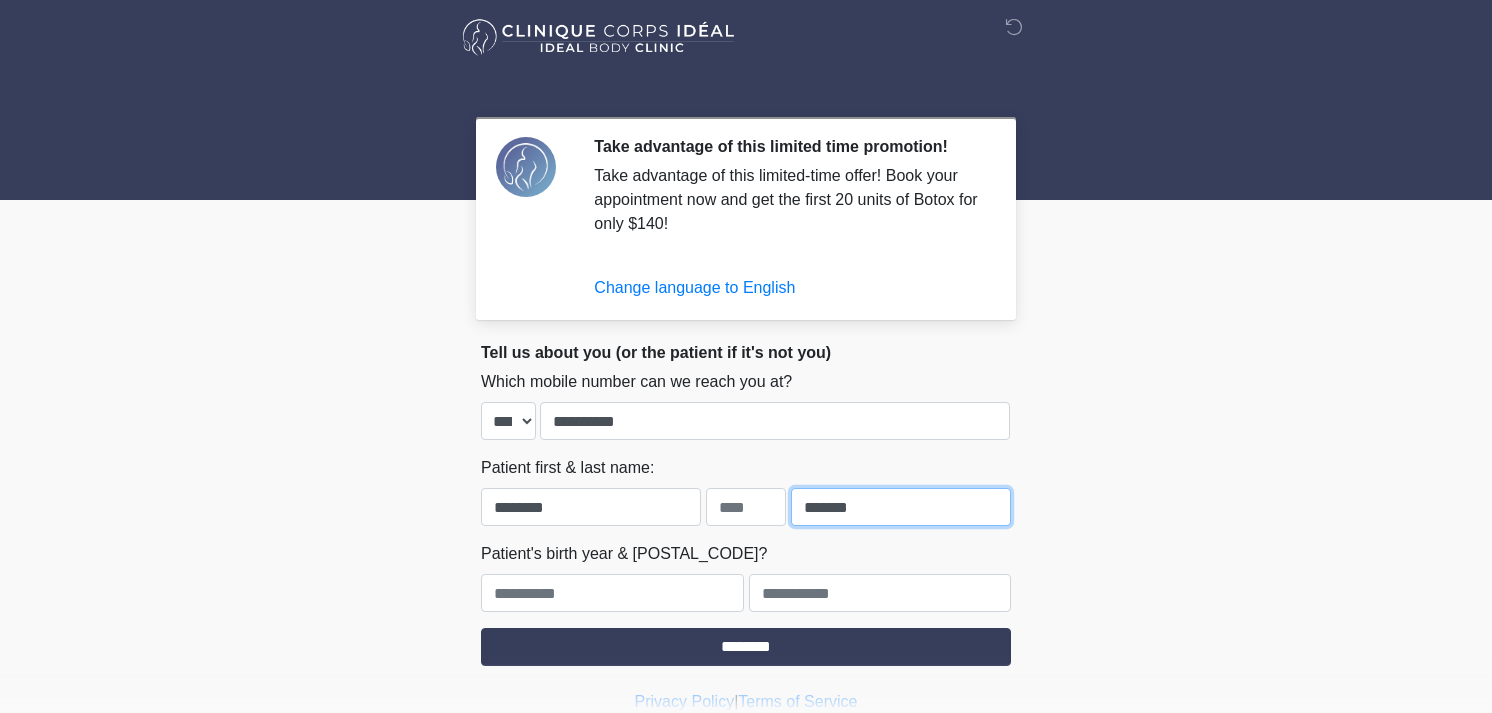 type on "*******" 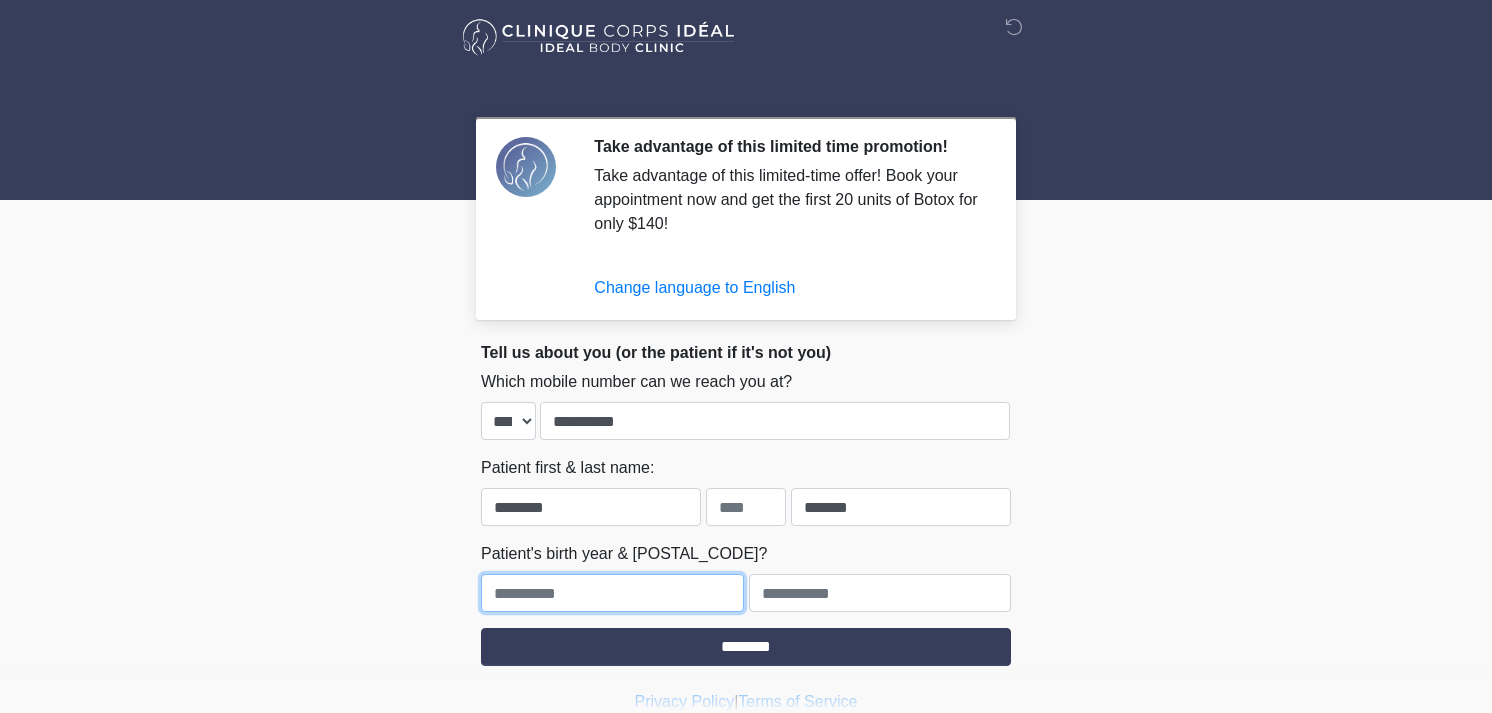 click on "****" at bounding box center (612, 593) 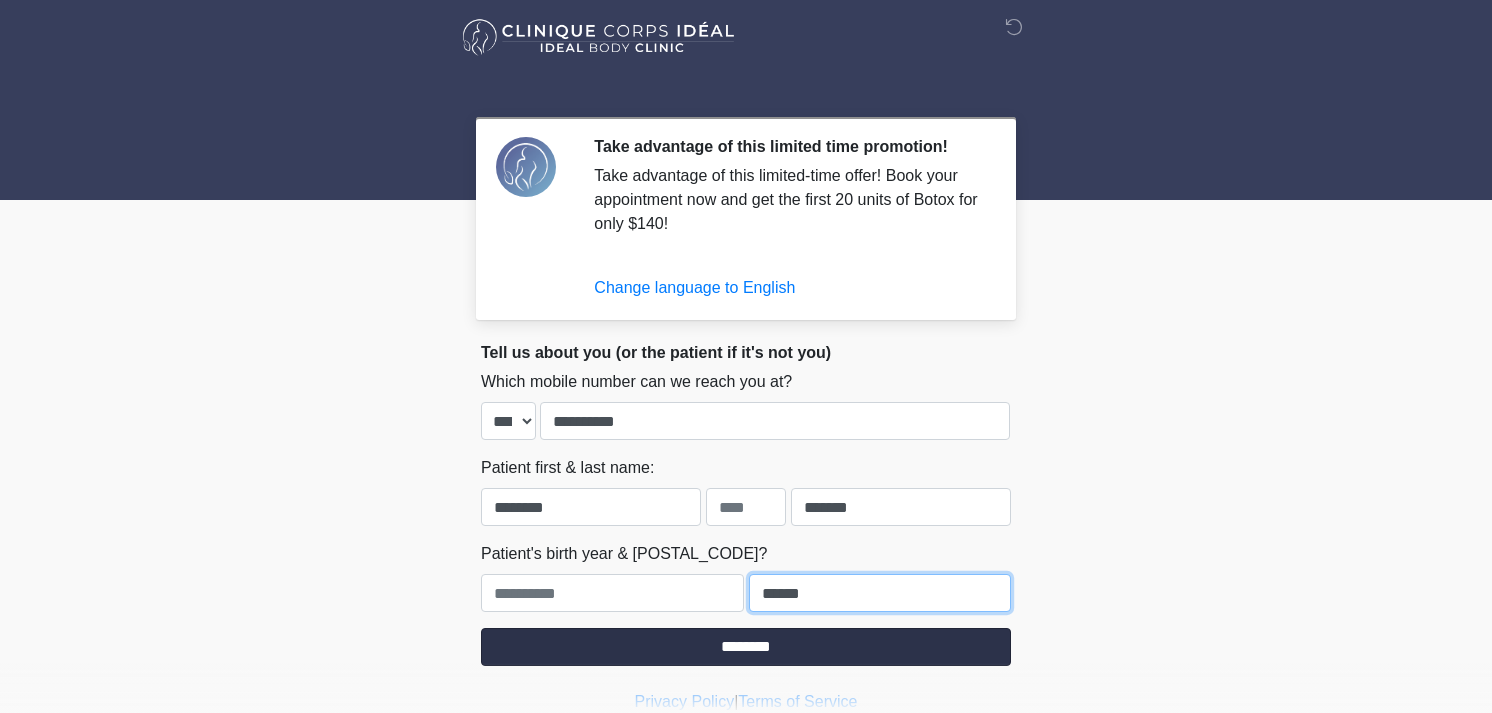 type on "******" 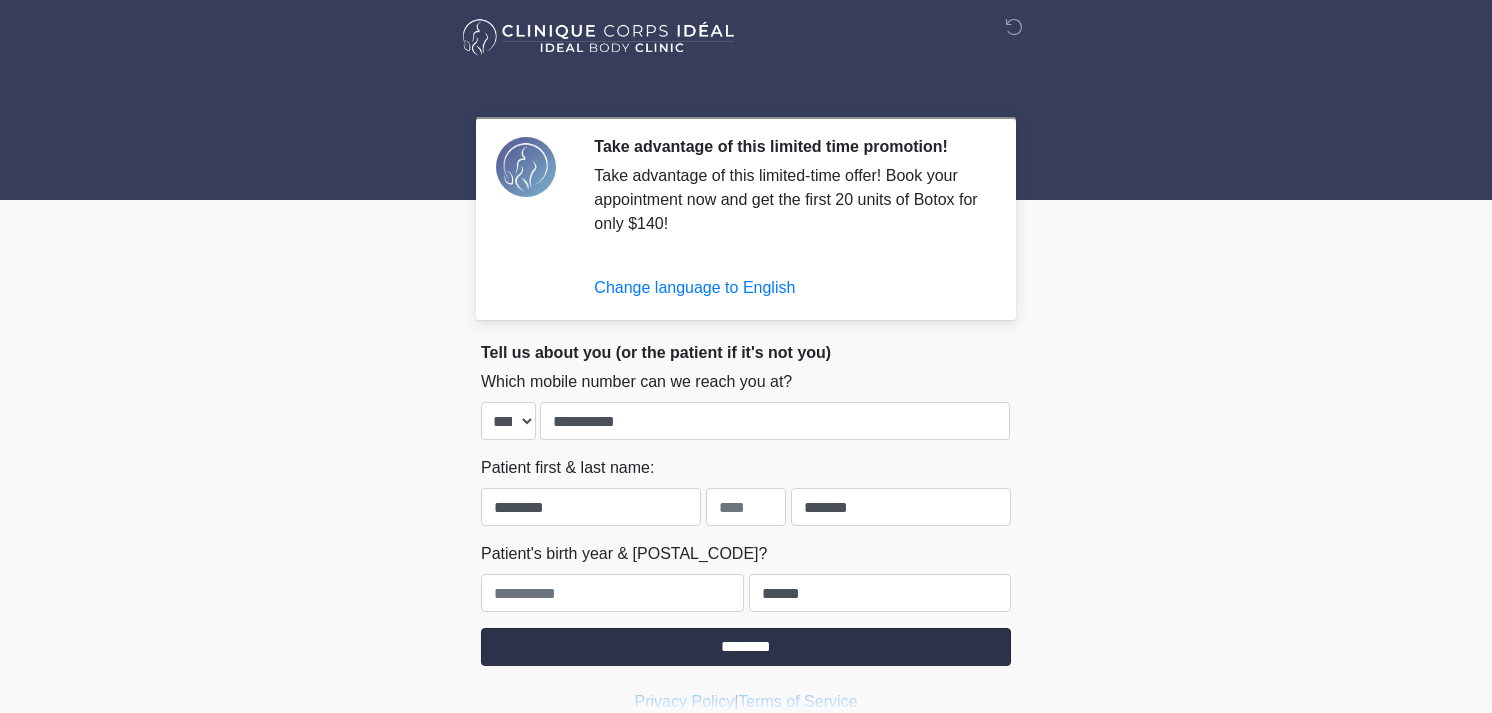 click on "********" at bounding box center (746, 647) 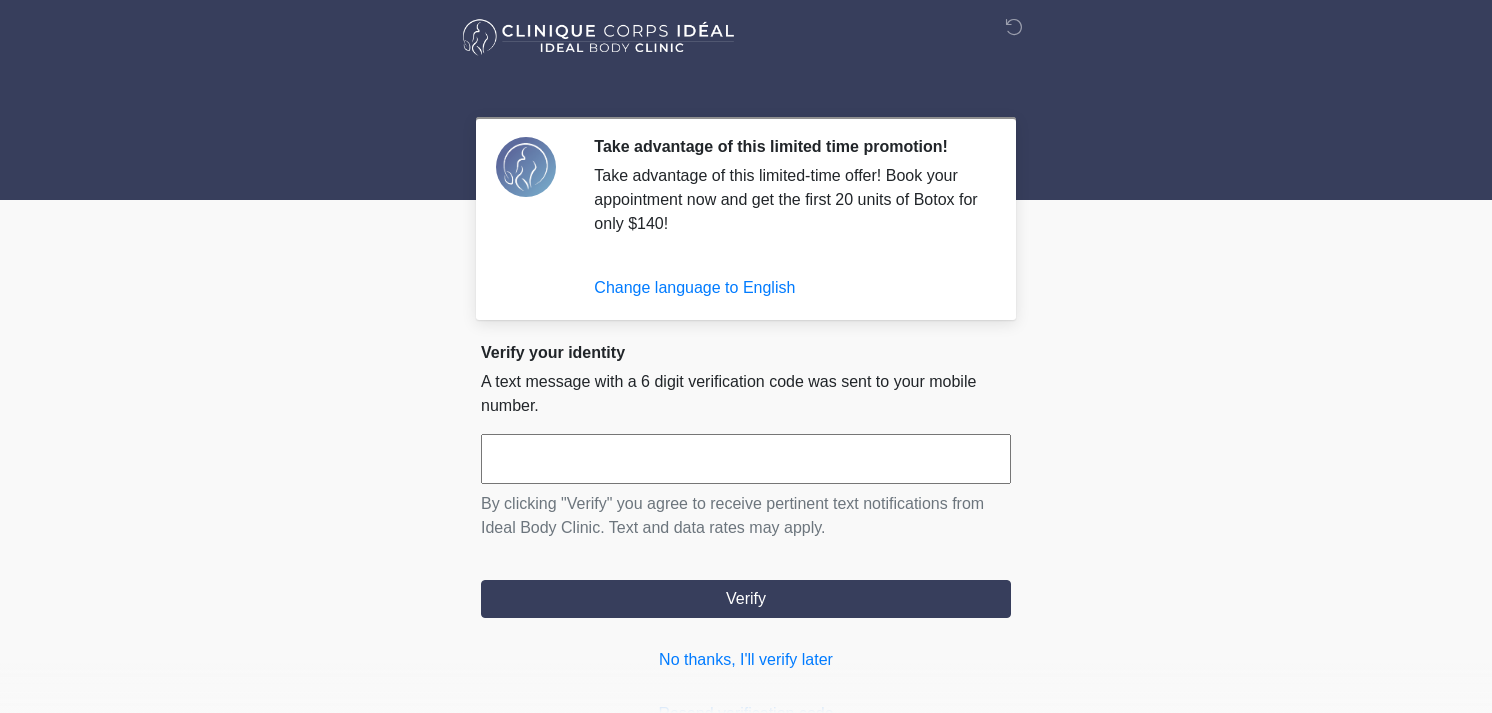 click at bounding box center [746, 459] 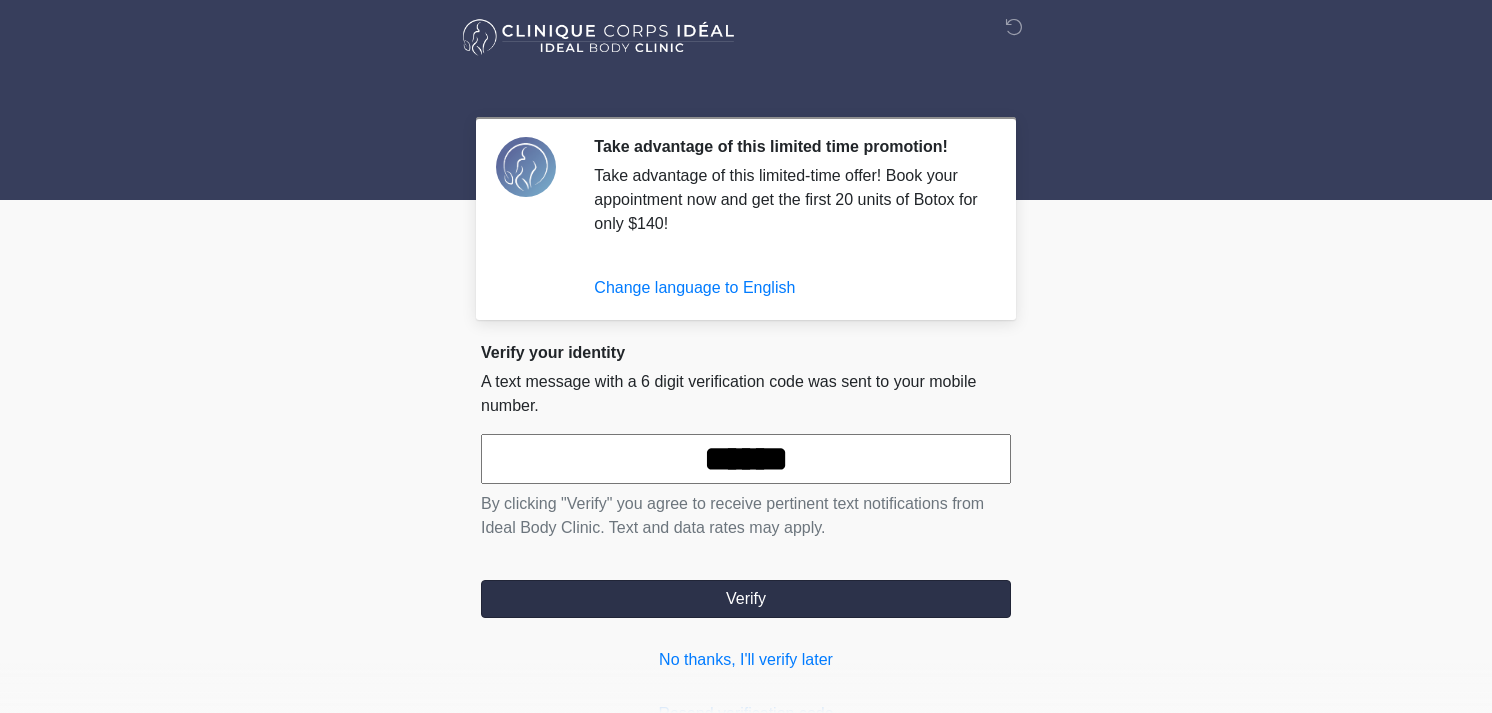 type on "******" 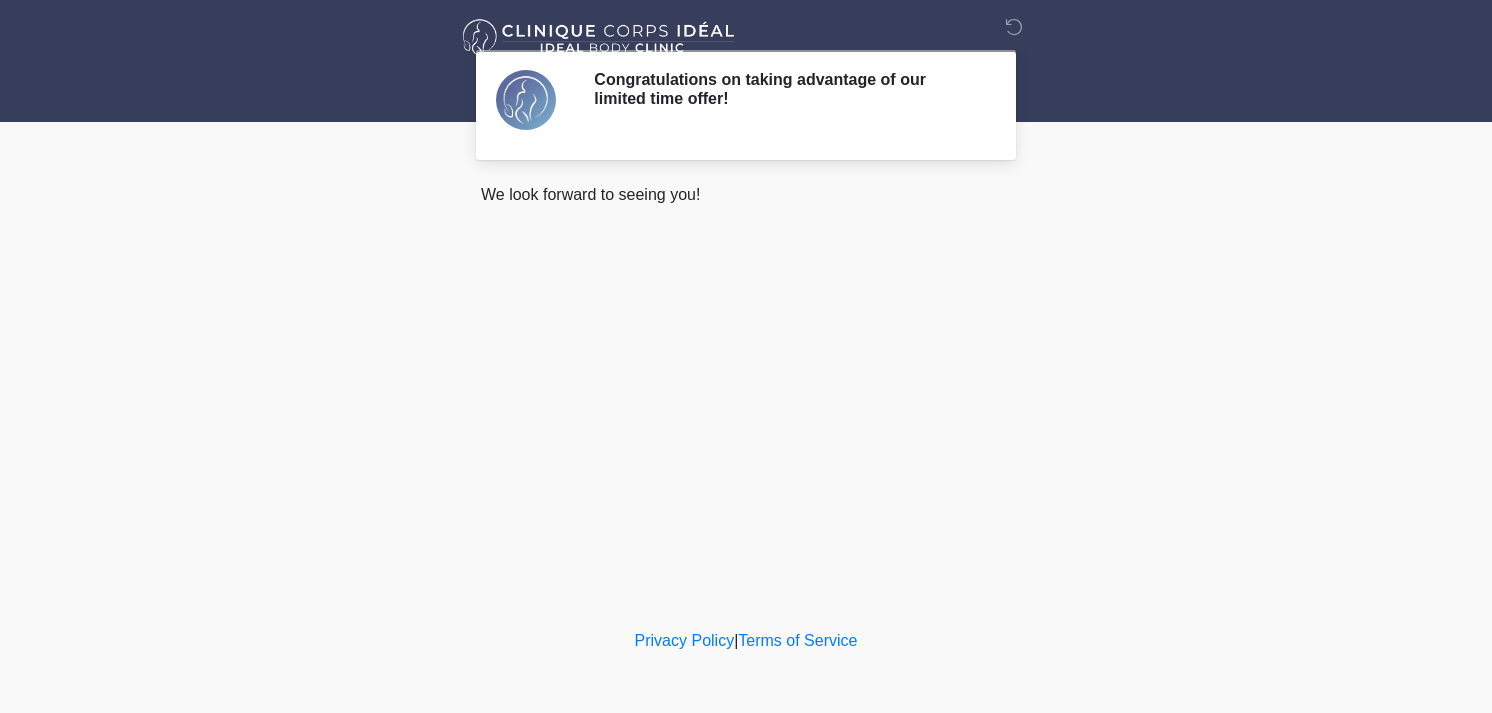 scroll, scrollTop: 0, scrollLeft: 0, axis: both 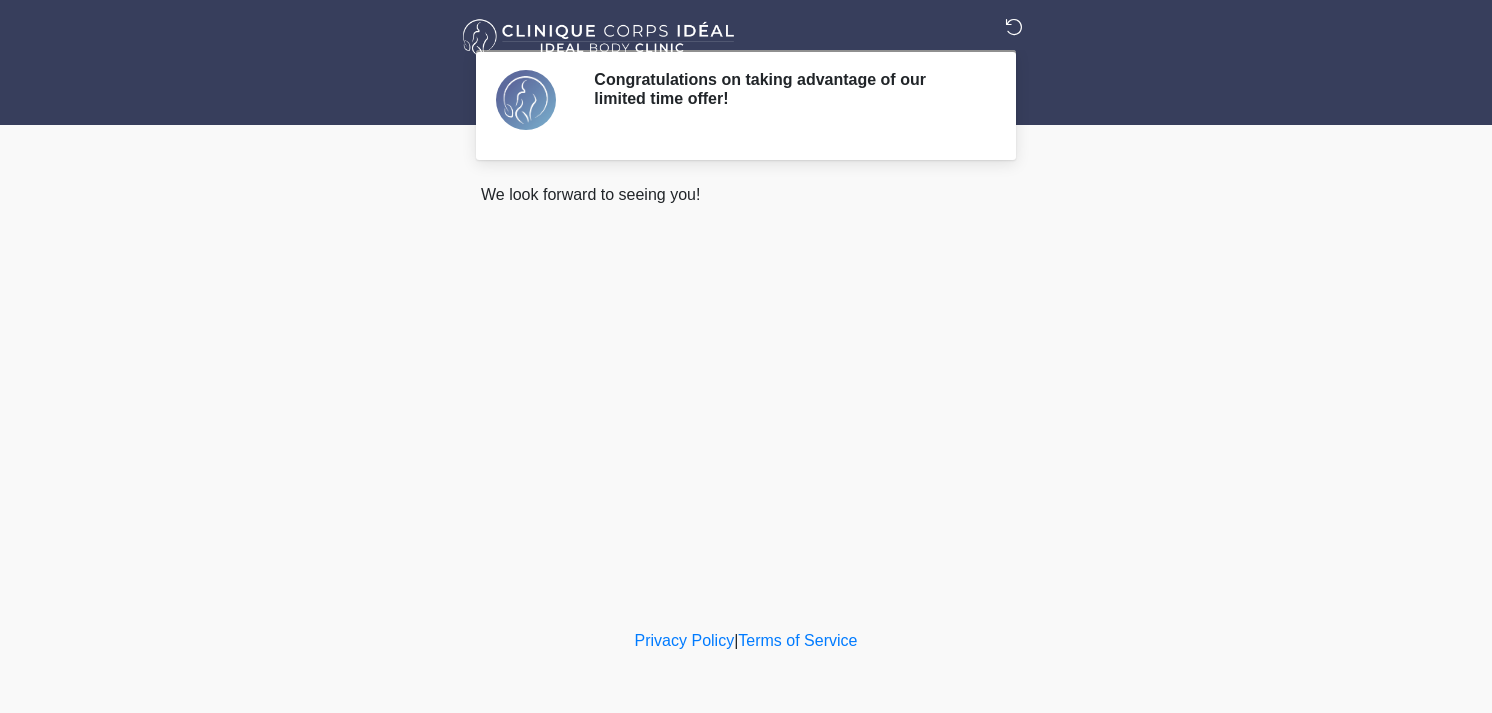 click at bounding box center (1014, 27) 